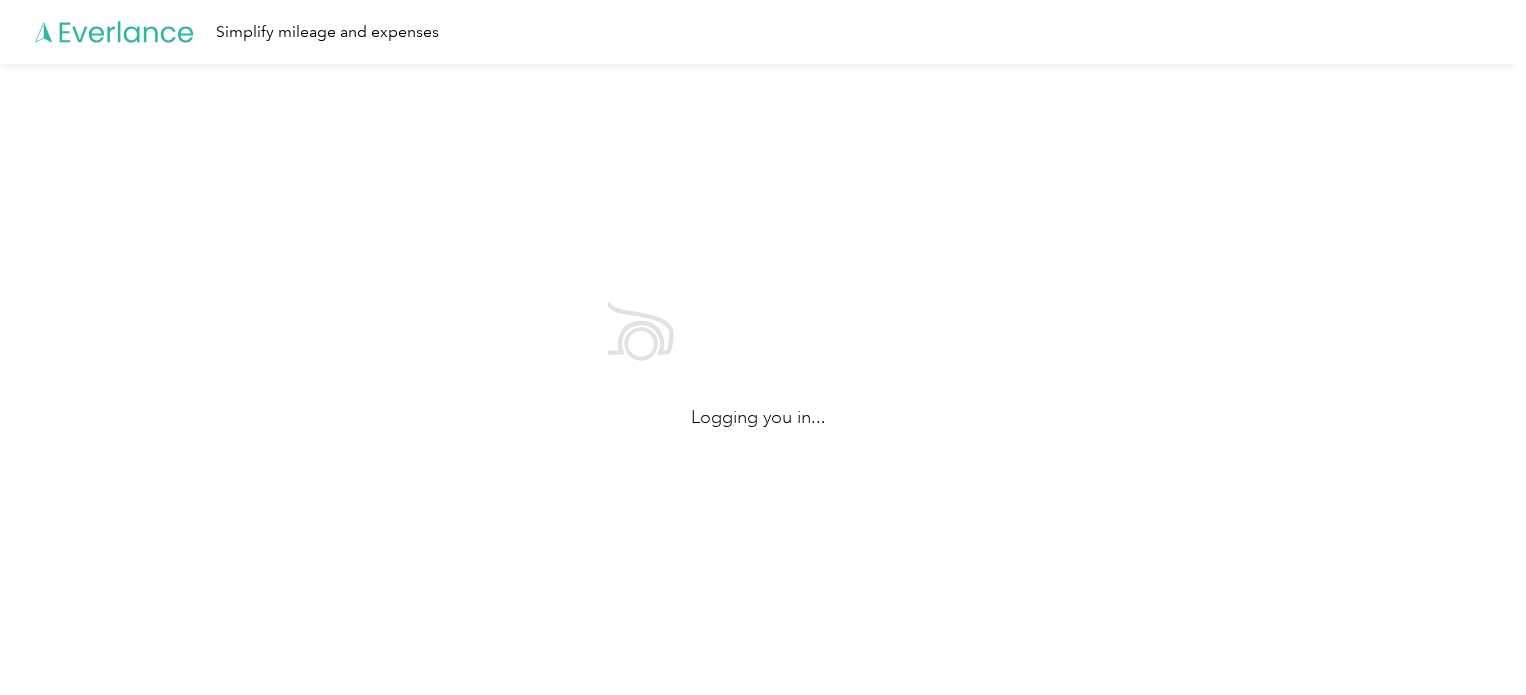 scroll, scrollTop: 0, scrollLeft: 0, axis: both 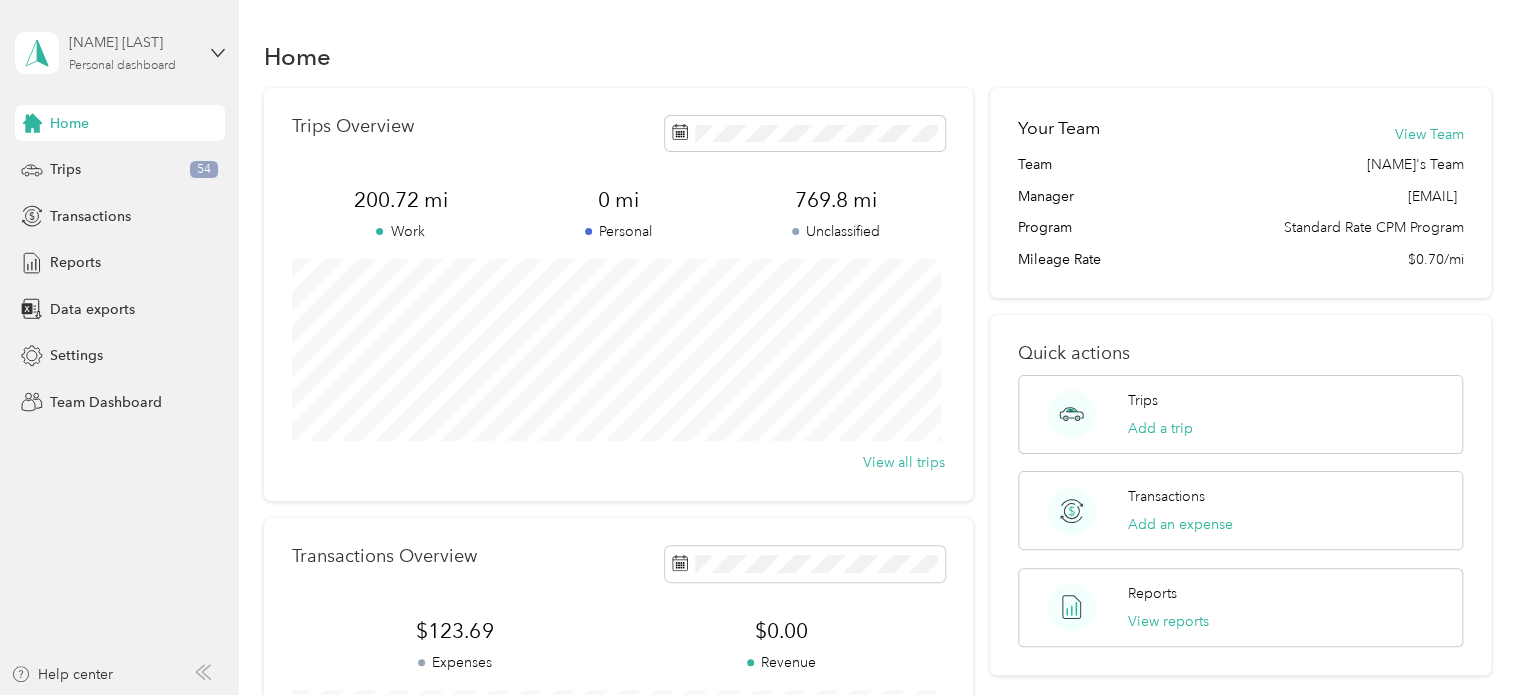 click on "Personal dashboard" at bounding box center (122, 66) 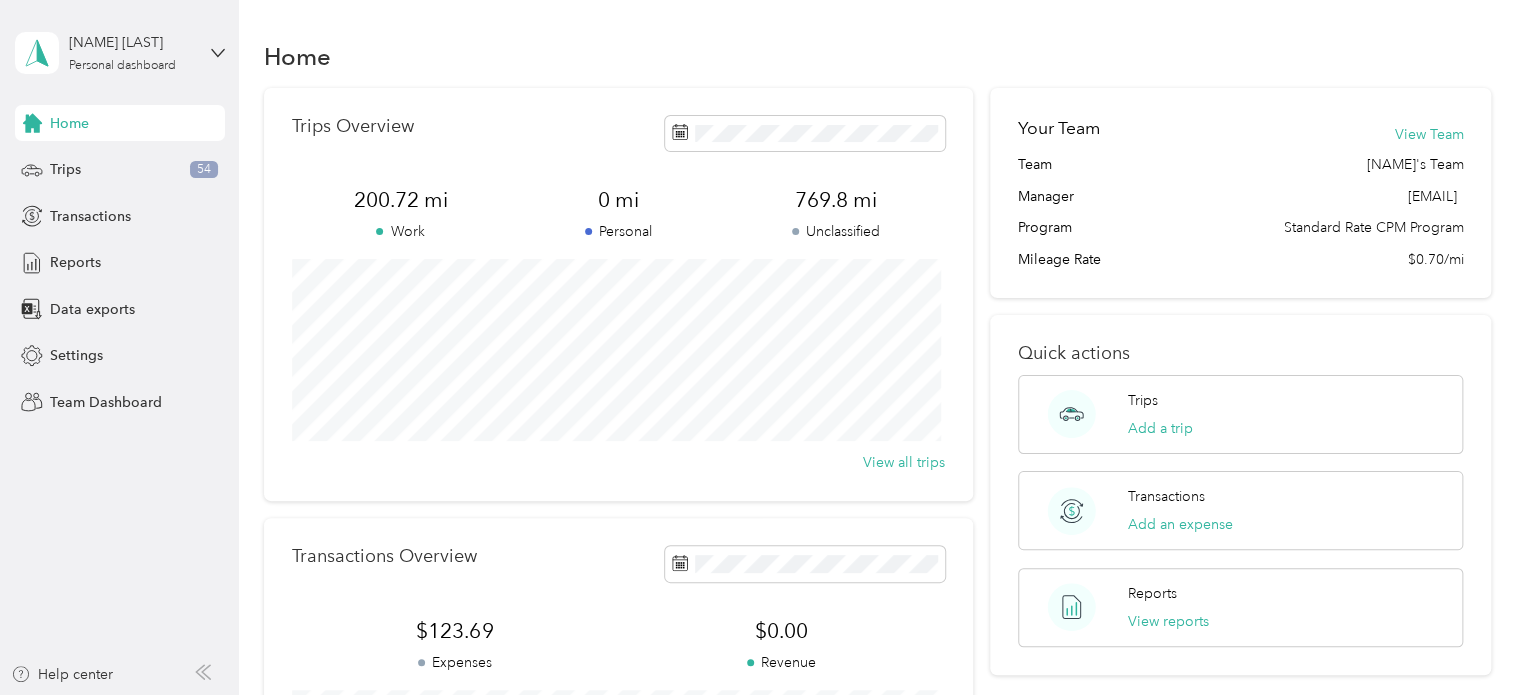 click on "Team dashboard" at bounding box center [167, 164] 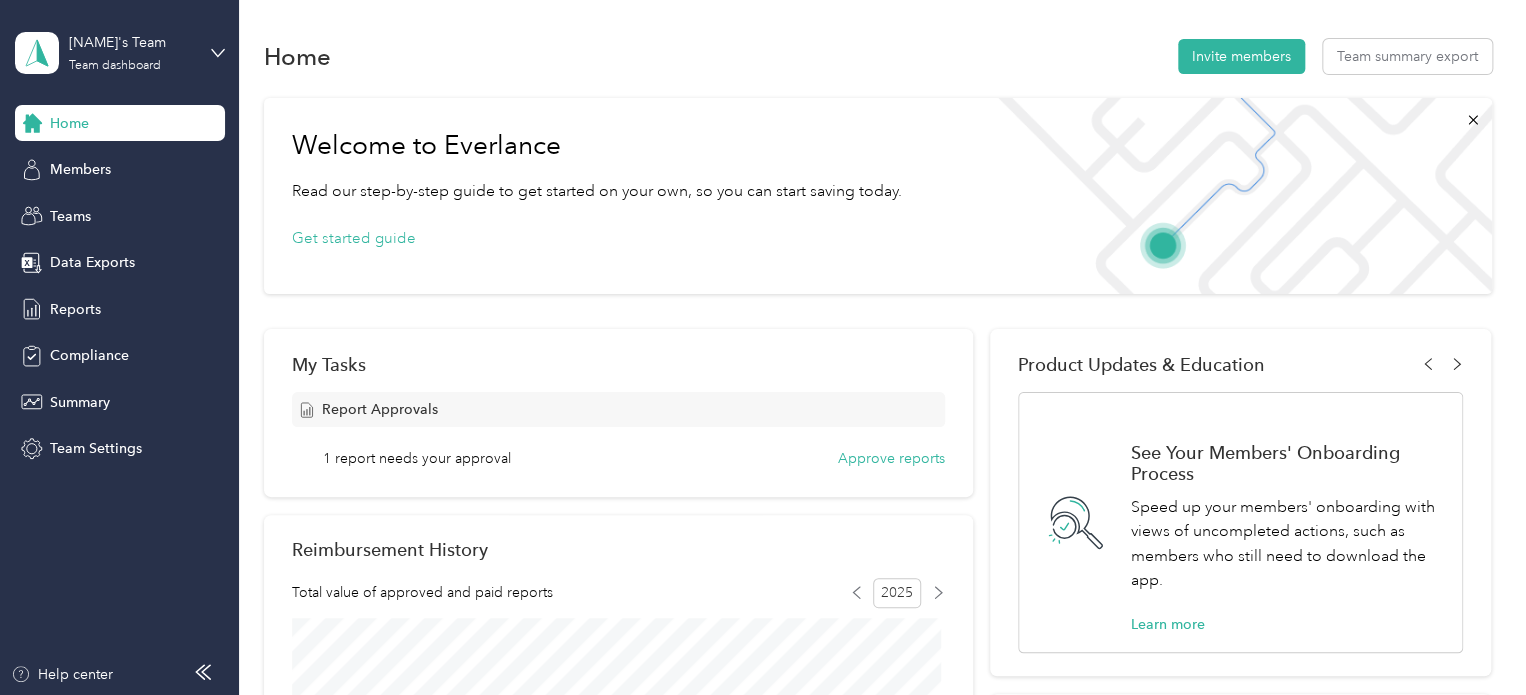 click on "Report Approvals" at bounding box center [380, 409] 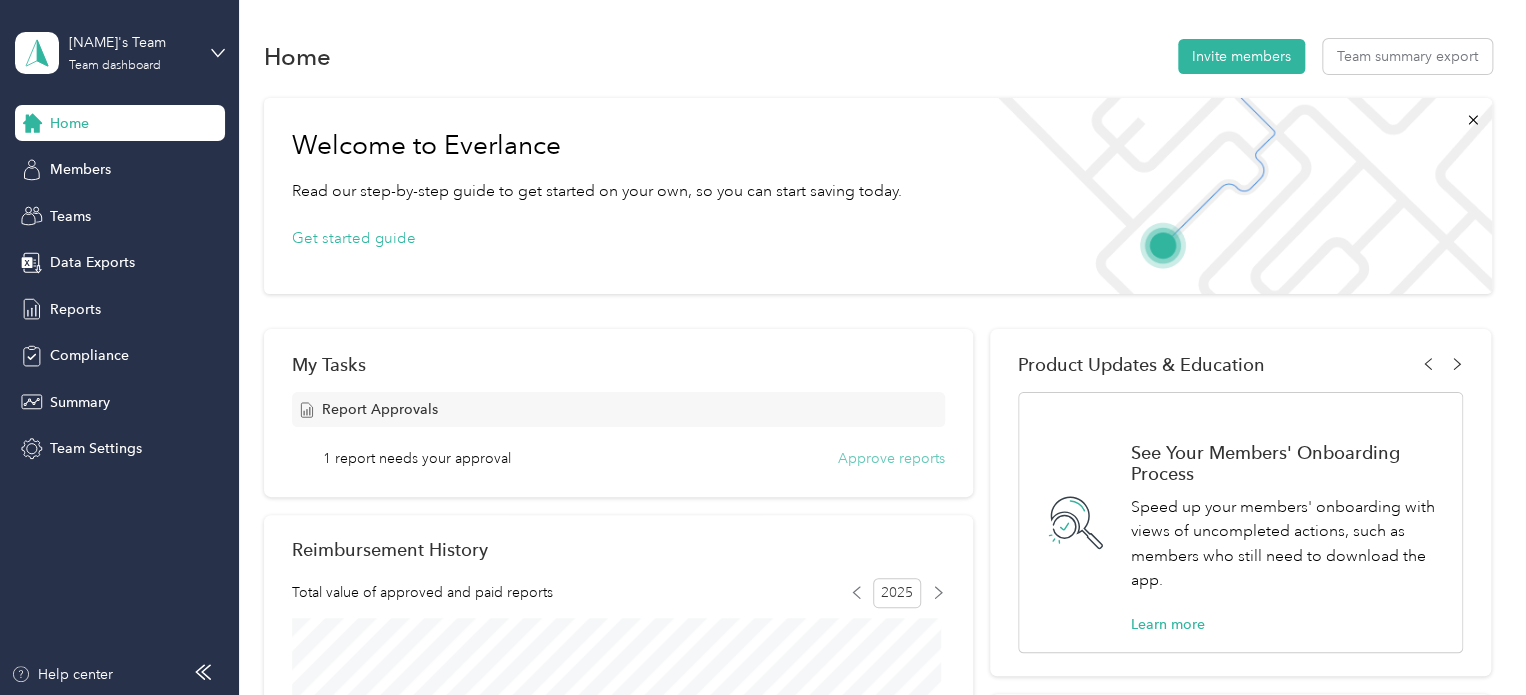click on "Approve reports" at bounding box center [891, 458] 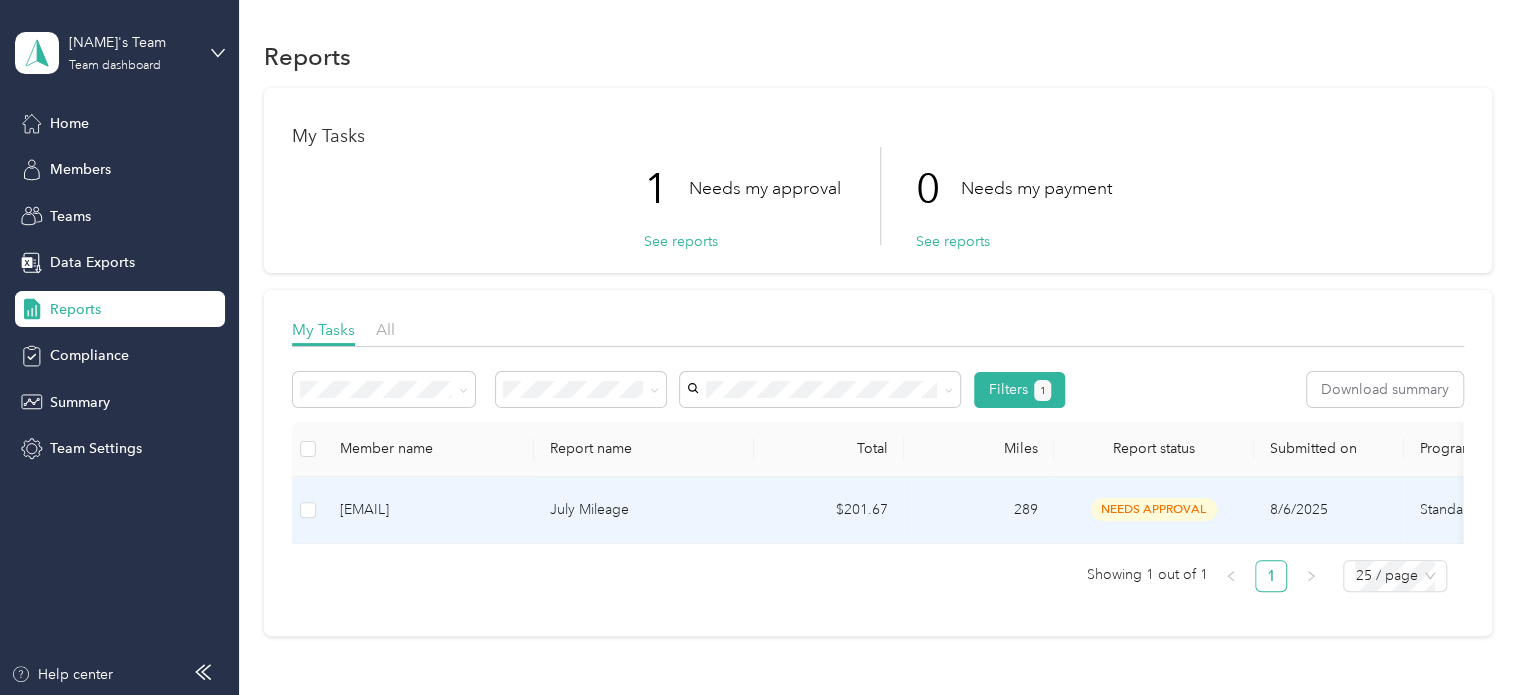 click on "[EMAIL]" at bounding box center [429, 510] 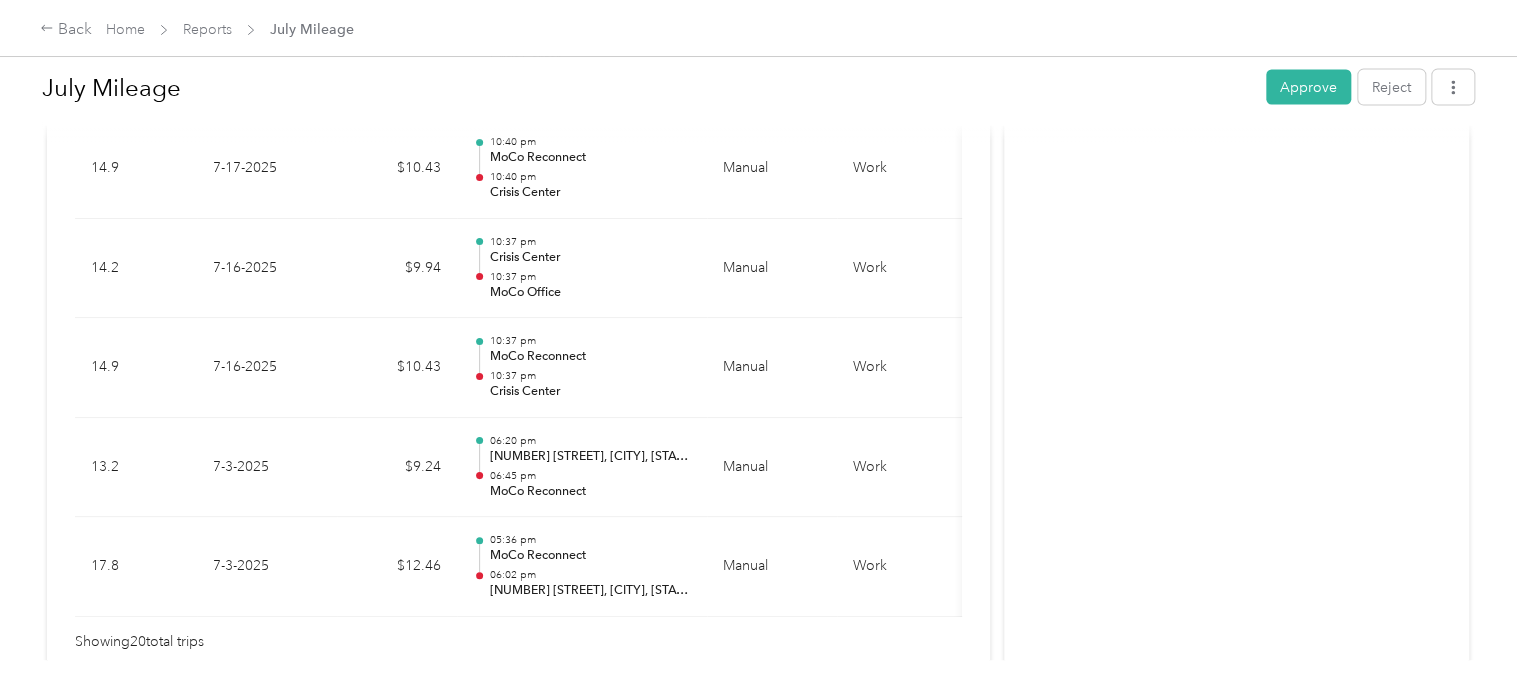 scroll, scrollTop: 2193, scrollLeft: 0, axis: vertical 